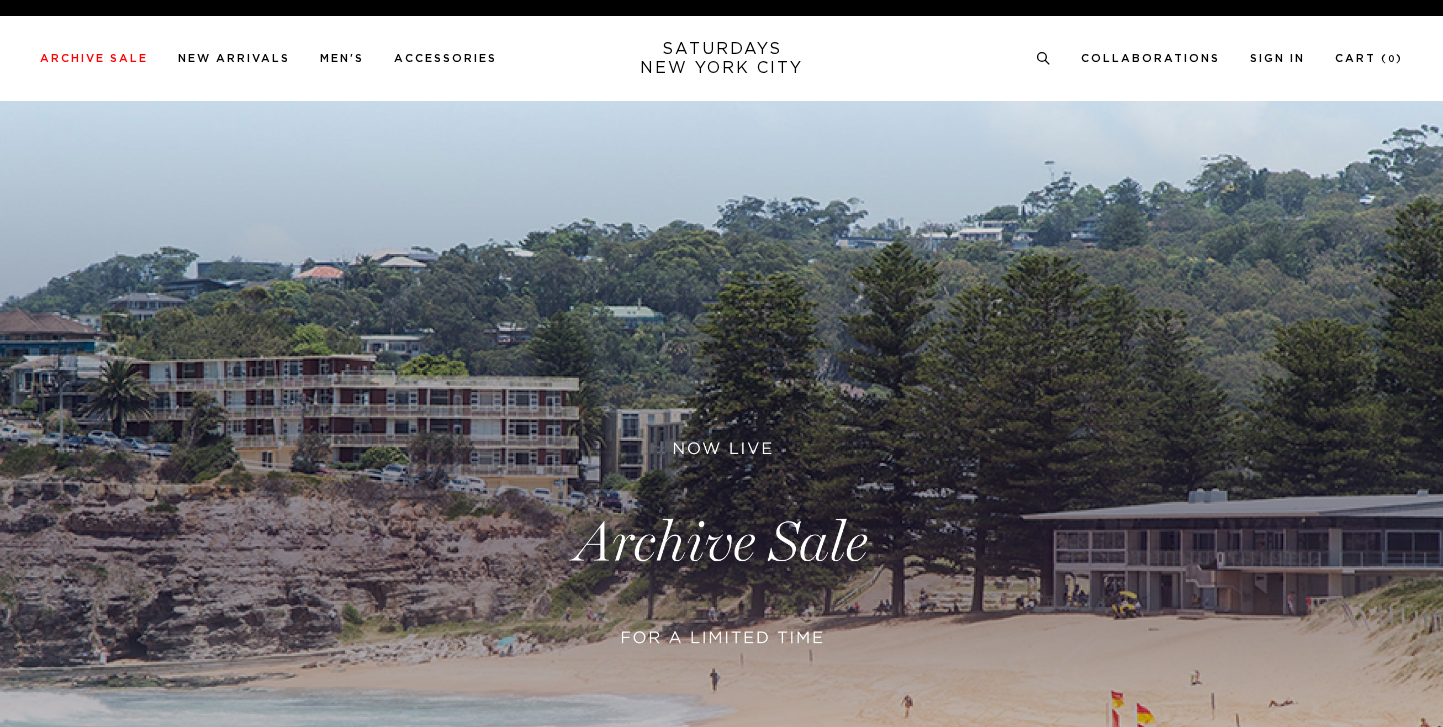 scroll, scrollTop: 0, scrollLeft: 0, axis: both 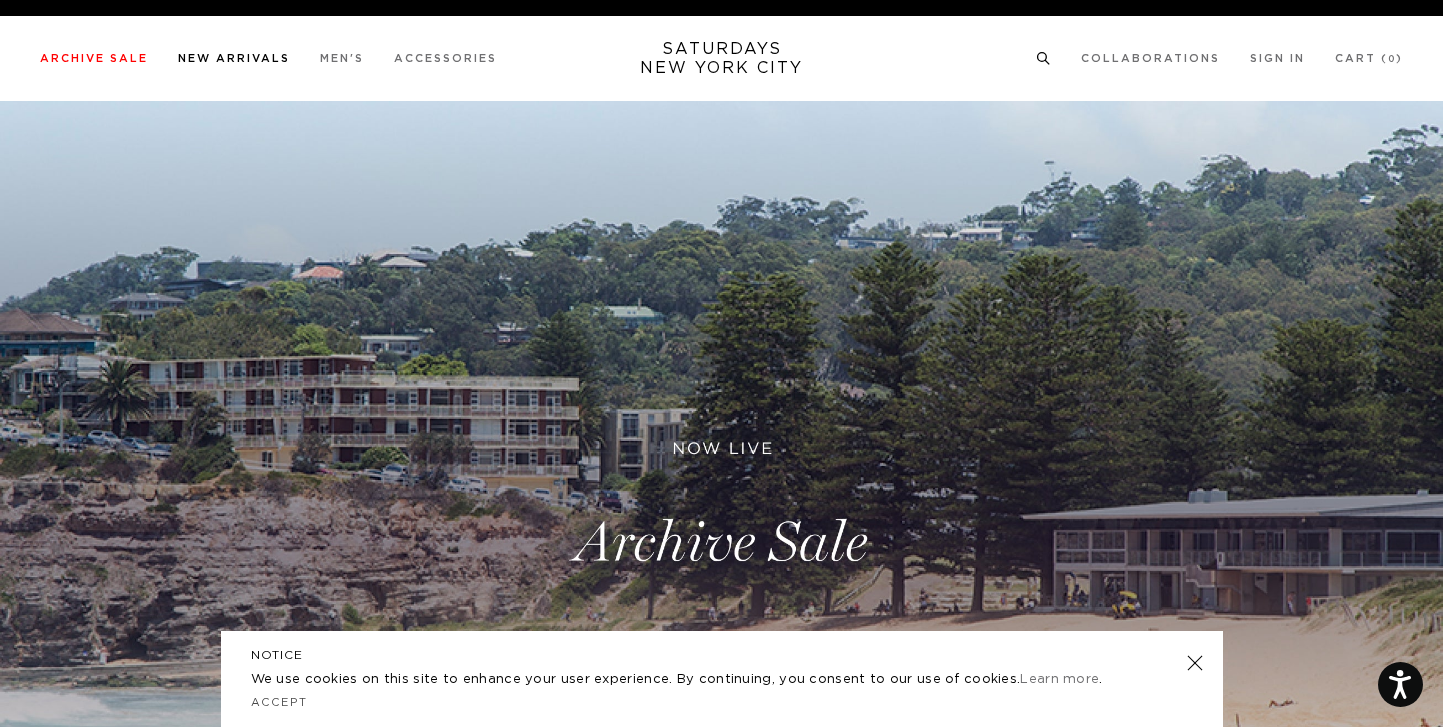 click on "New Arrivals" at bounding box center [234, 58] 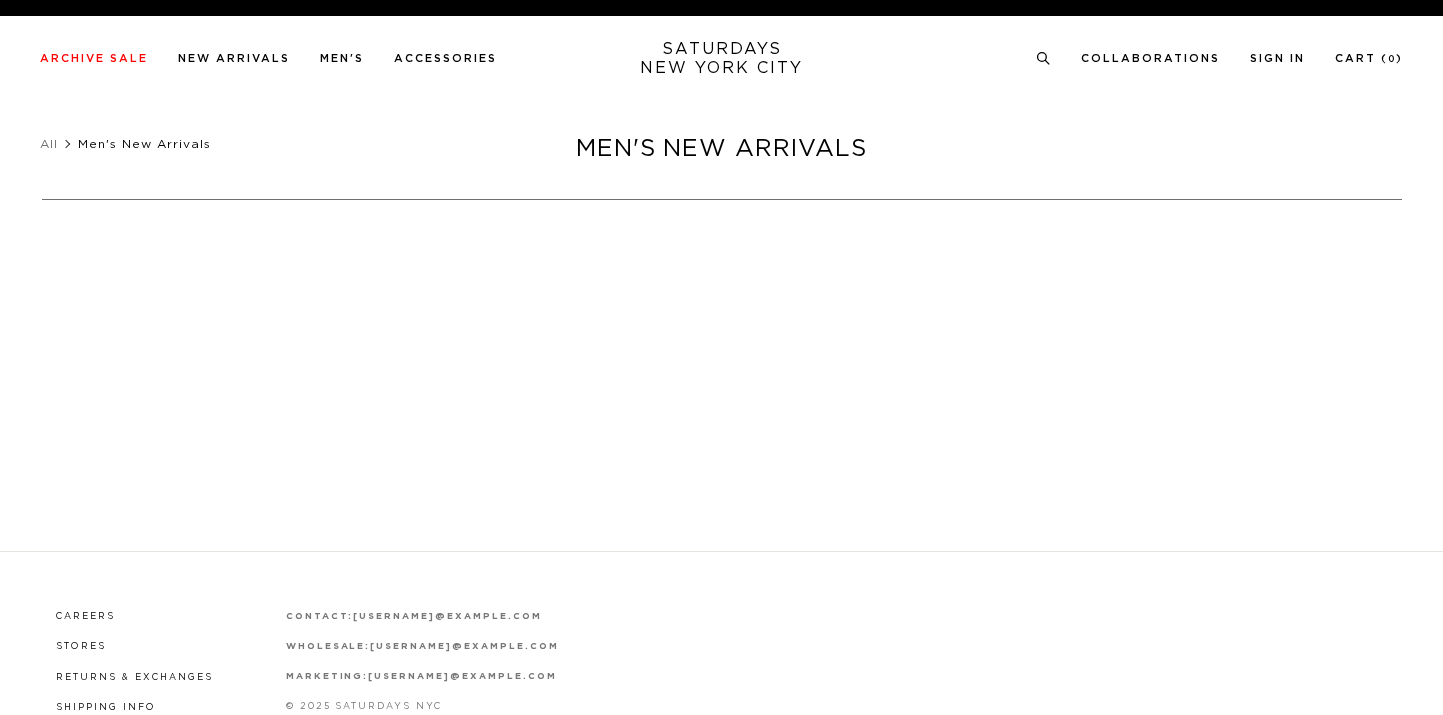 scroll, scrollTop: 0, scrollLeft: 0, axis: both 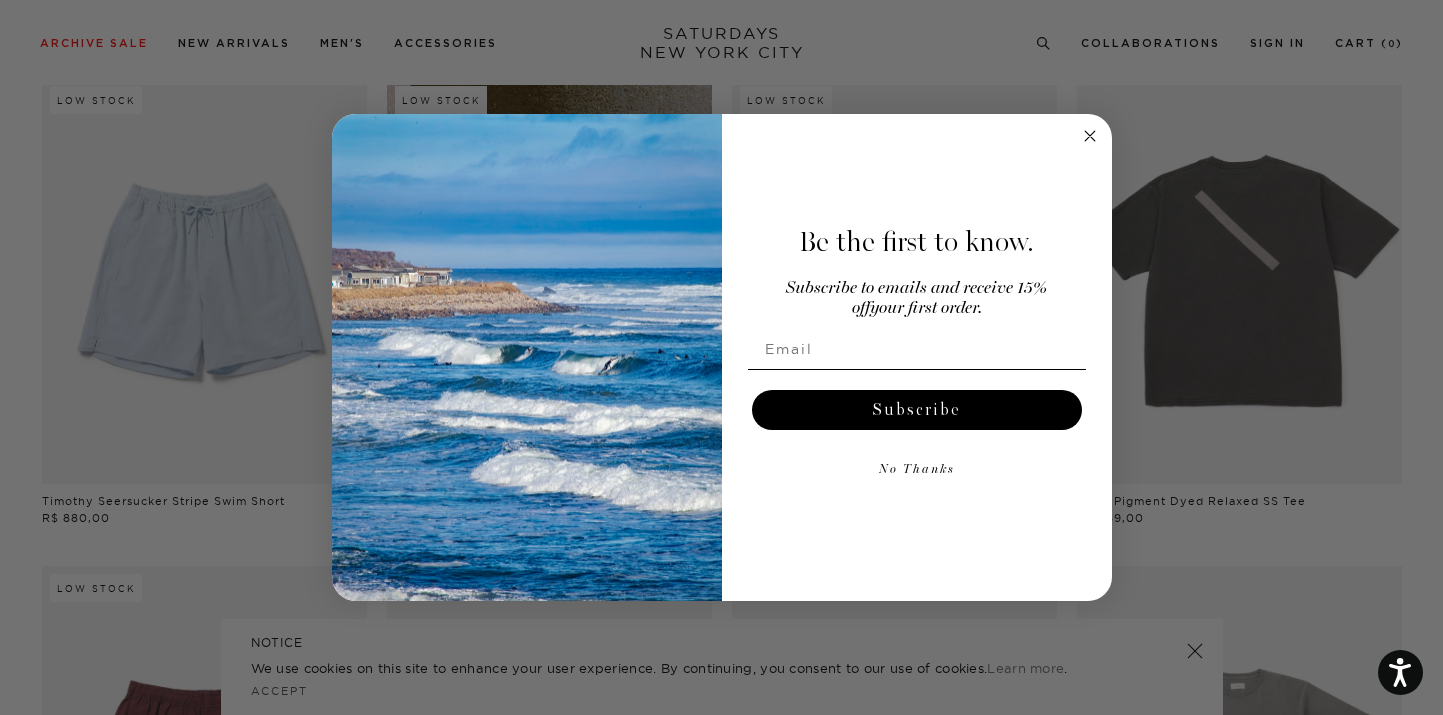 click 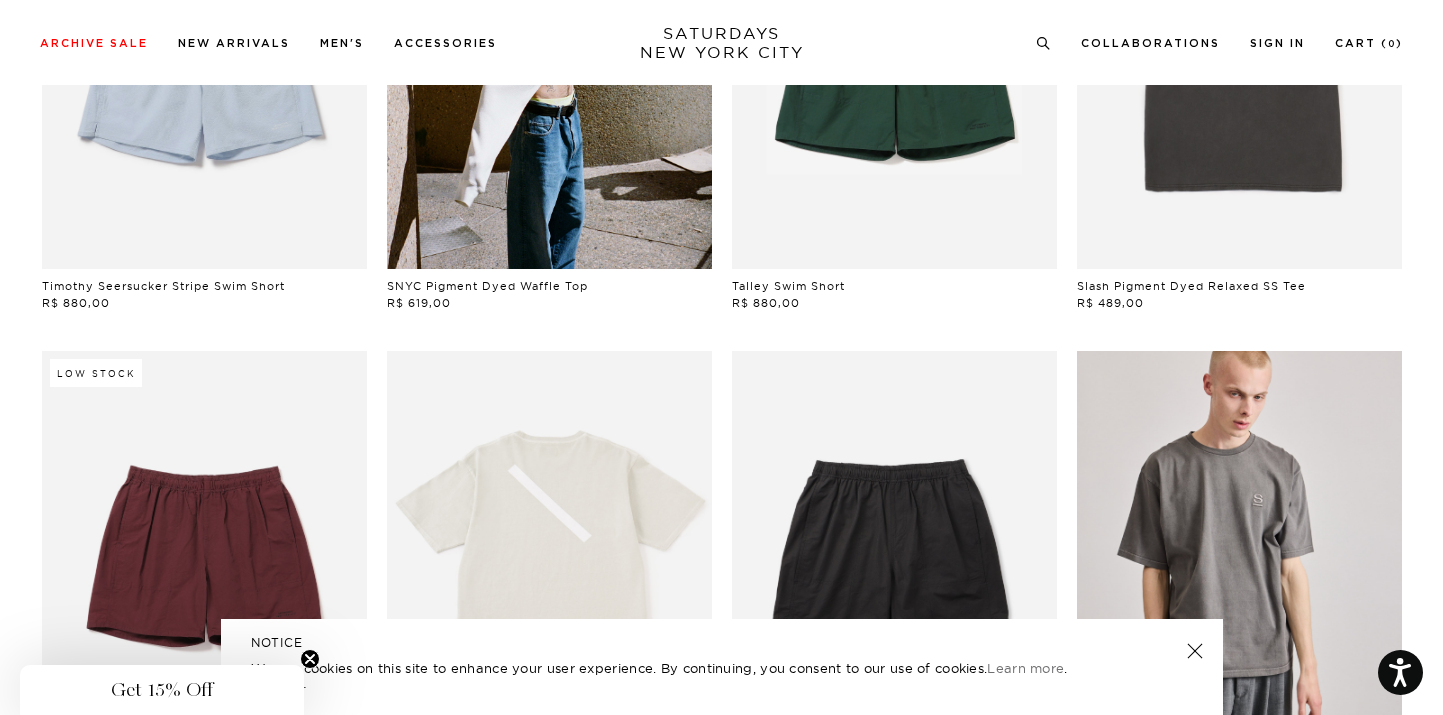 scroll, scrollTop: 390, scrollLeft: 0, axis: vertical 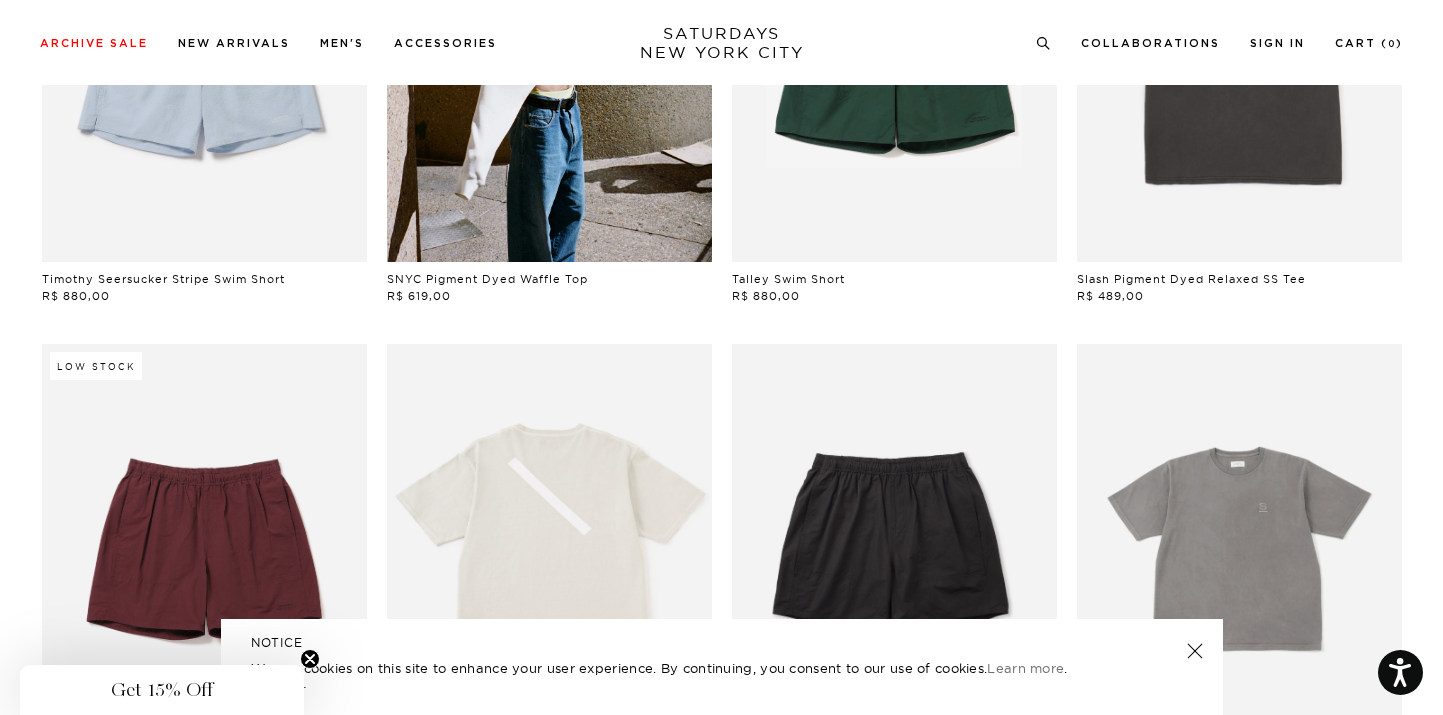 click at bounding box center (1194, 651) 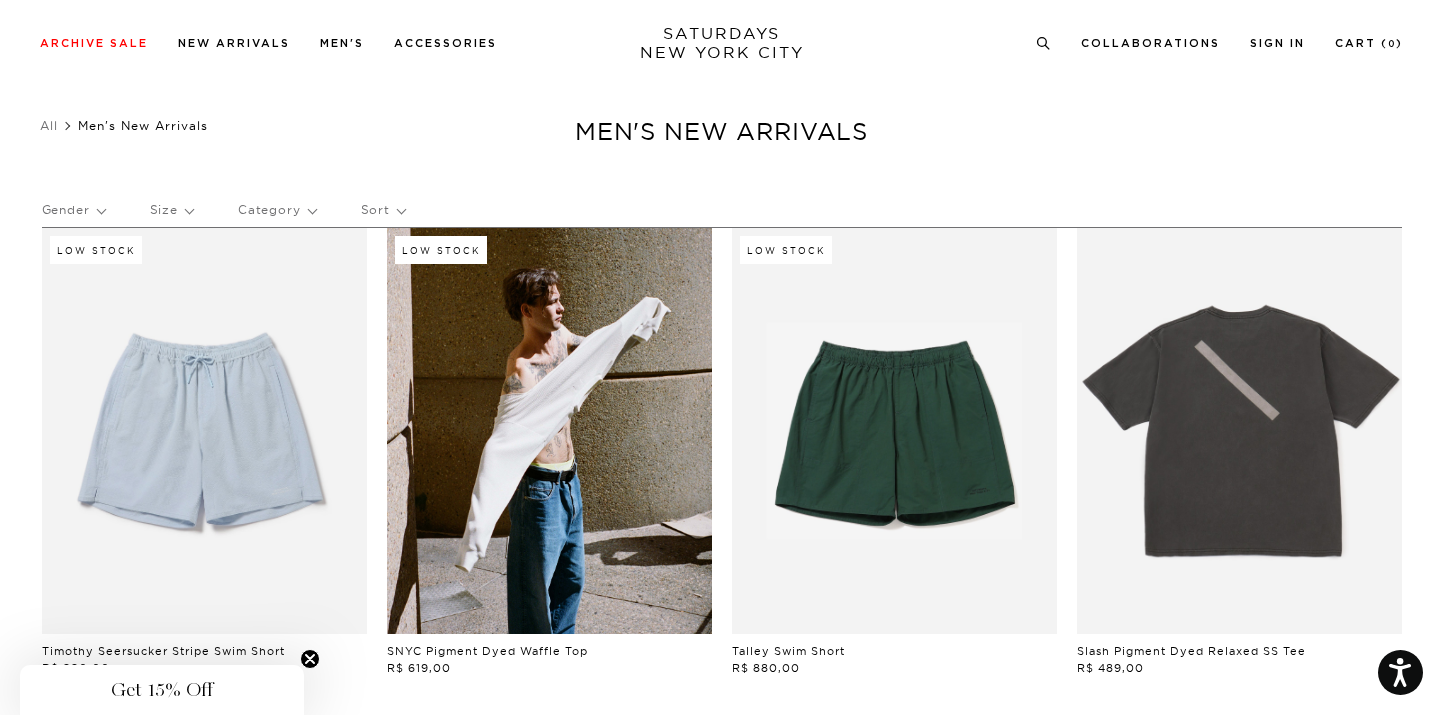 scroll, scrollTop: 0, scrollLeft: 0, axis: both 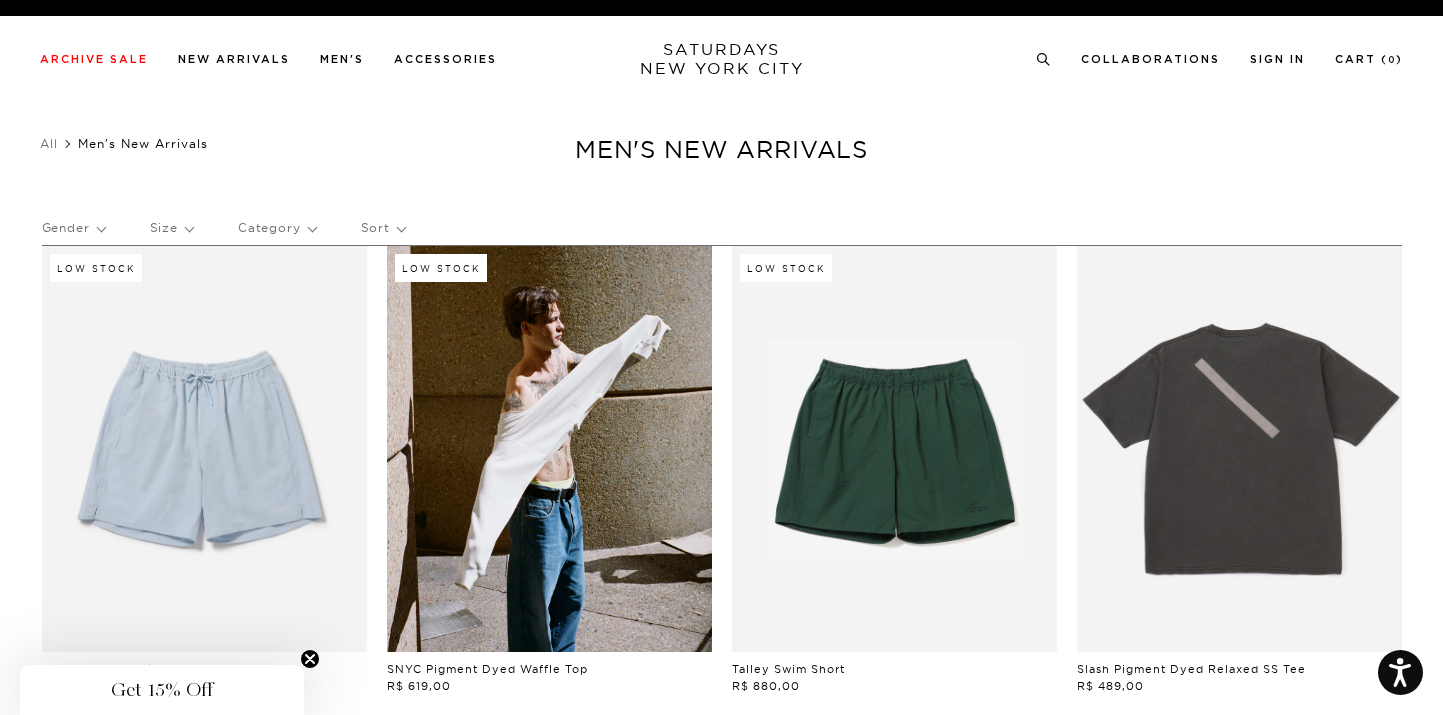 click on "SATURDAYS   NEW YORK CITY" at bounding box center (722, 59) 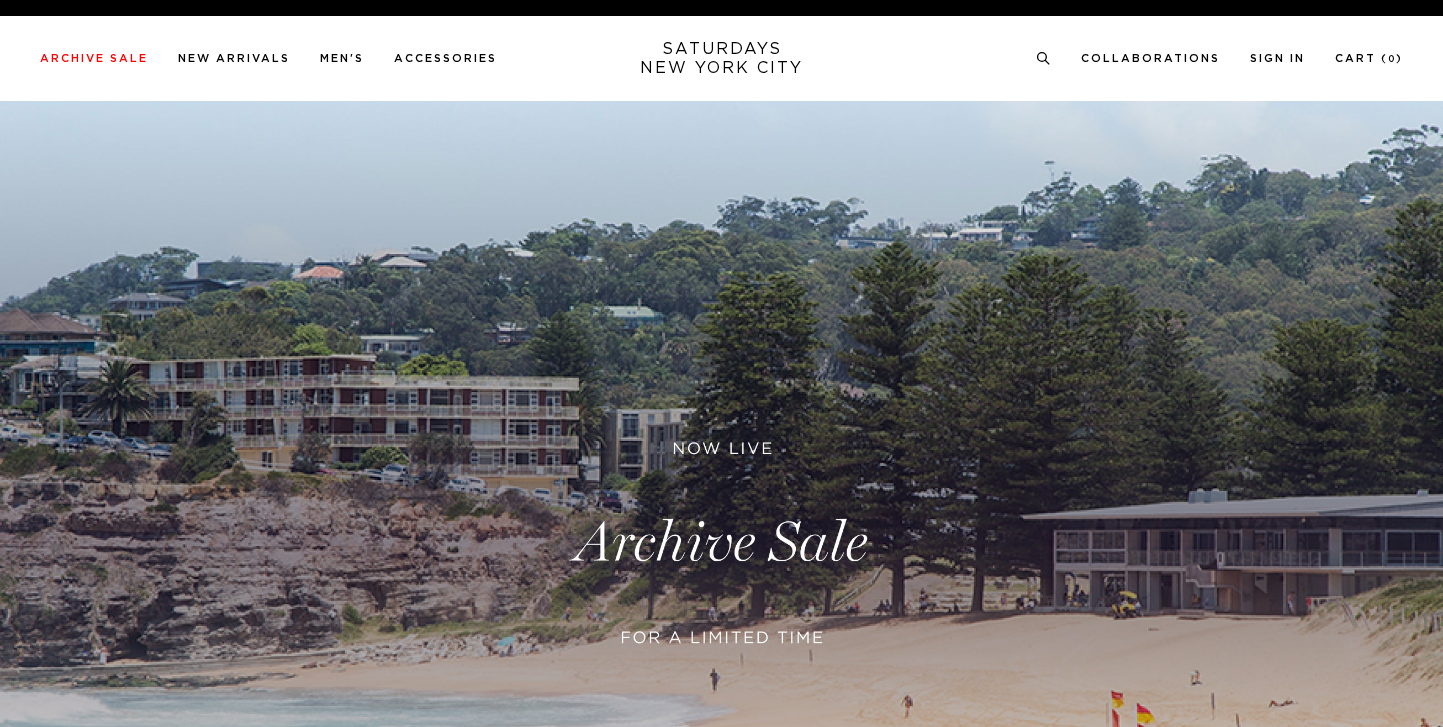 scroll, scrollTop: 0, scrollLeft: 0, axis: both 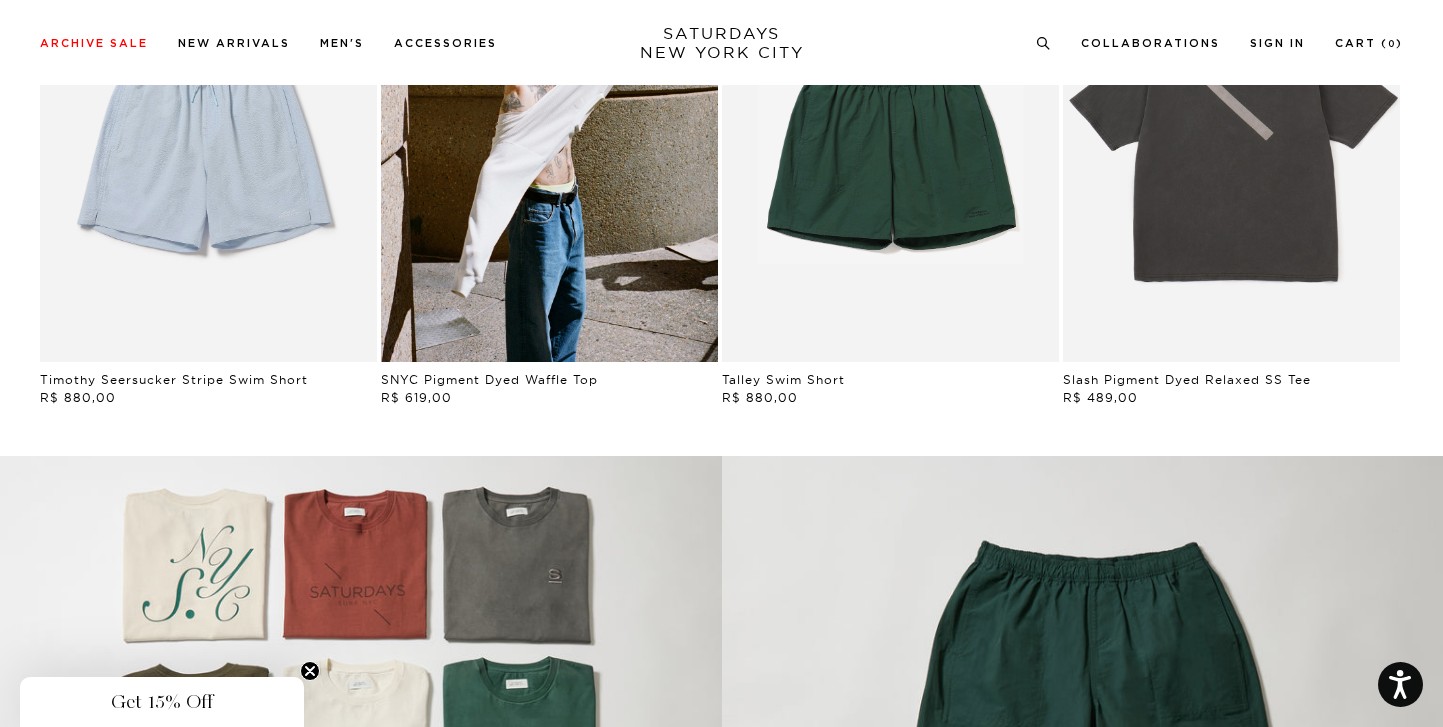 click on "R$ 619,00" at bounding box center (416, 397) 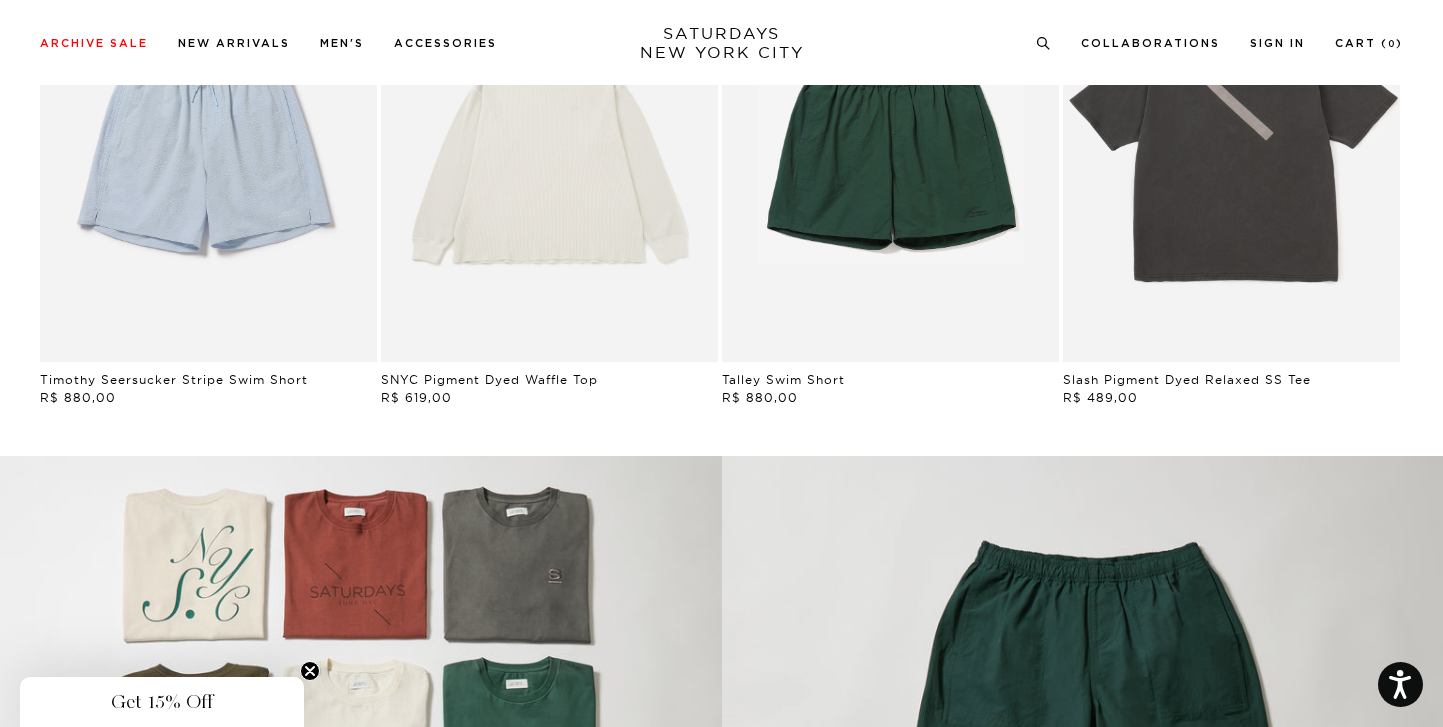 click at bounding box center (549, 151) 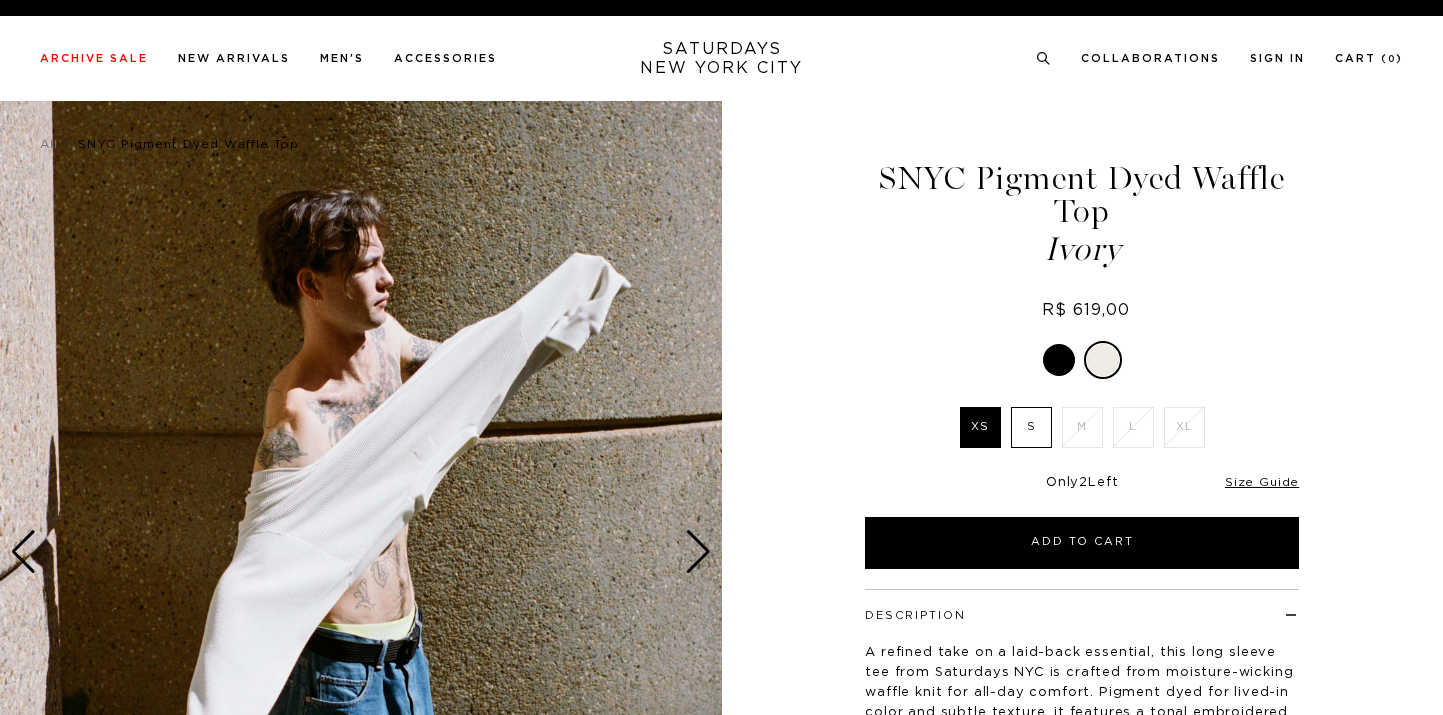 scroll, scrollTop: 0, scrollLeft: 0, axis: both 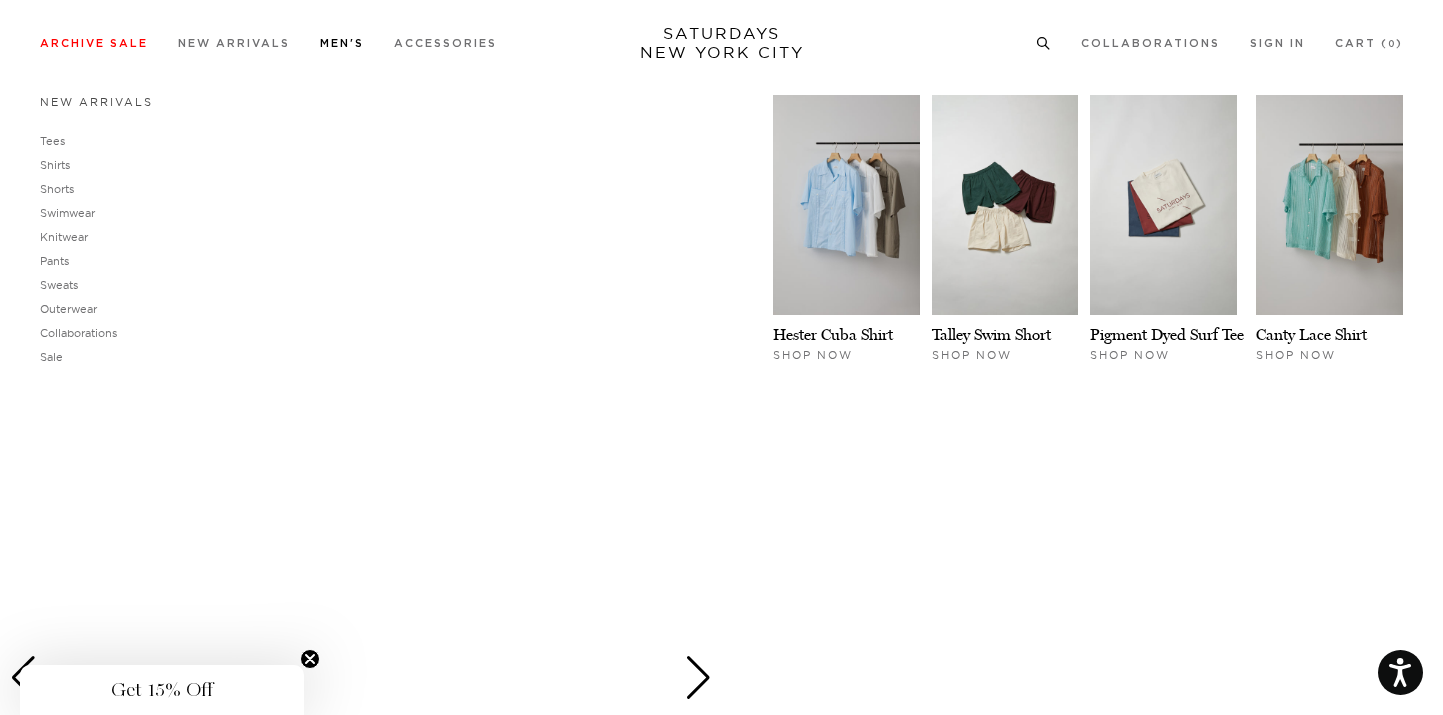 click on "New Arrivals" at bounding box center (96, 102) 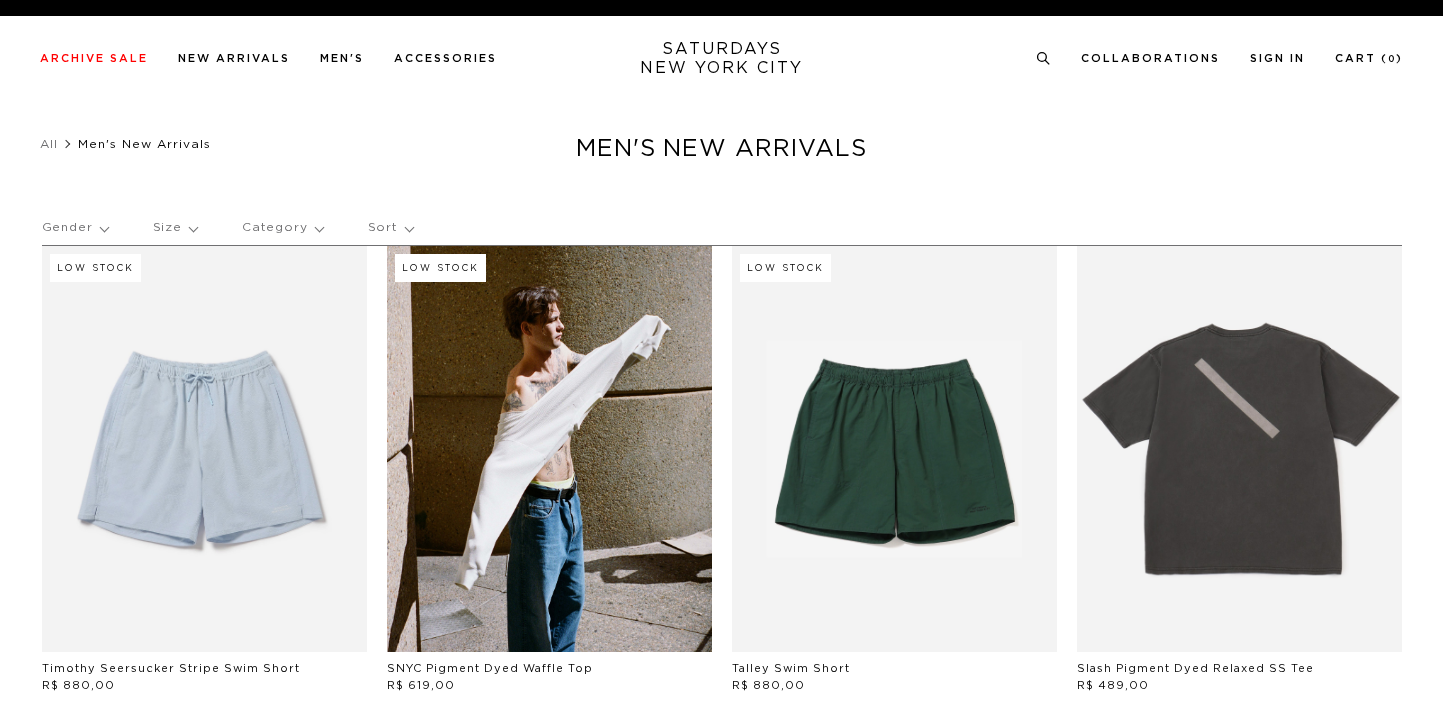 scroll, scrollTop: 0, scrollLeft: 0, axis: both 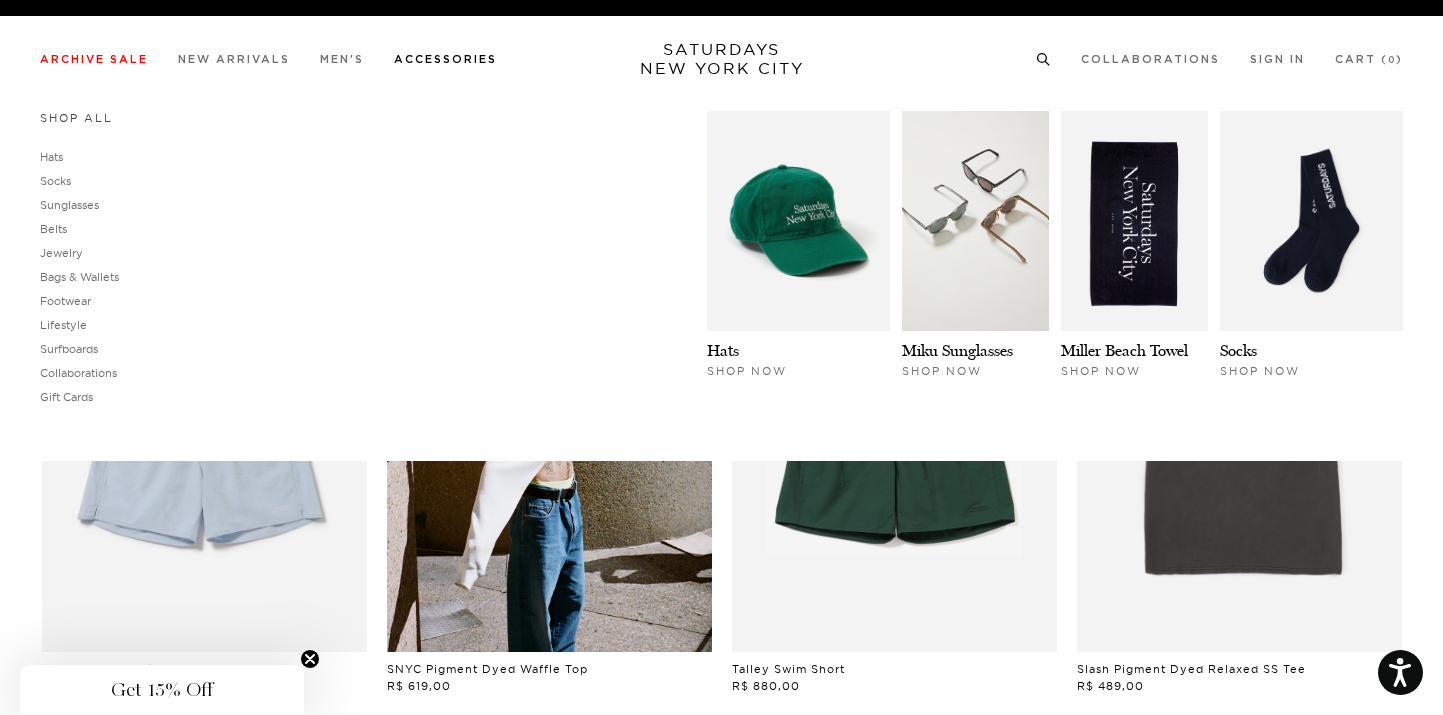 click on "Shop All" at bounding box center (76, 118) 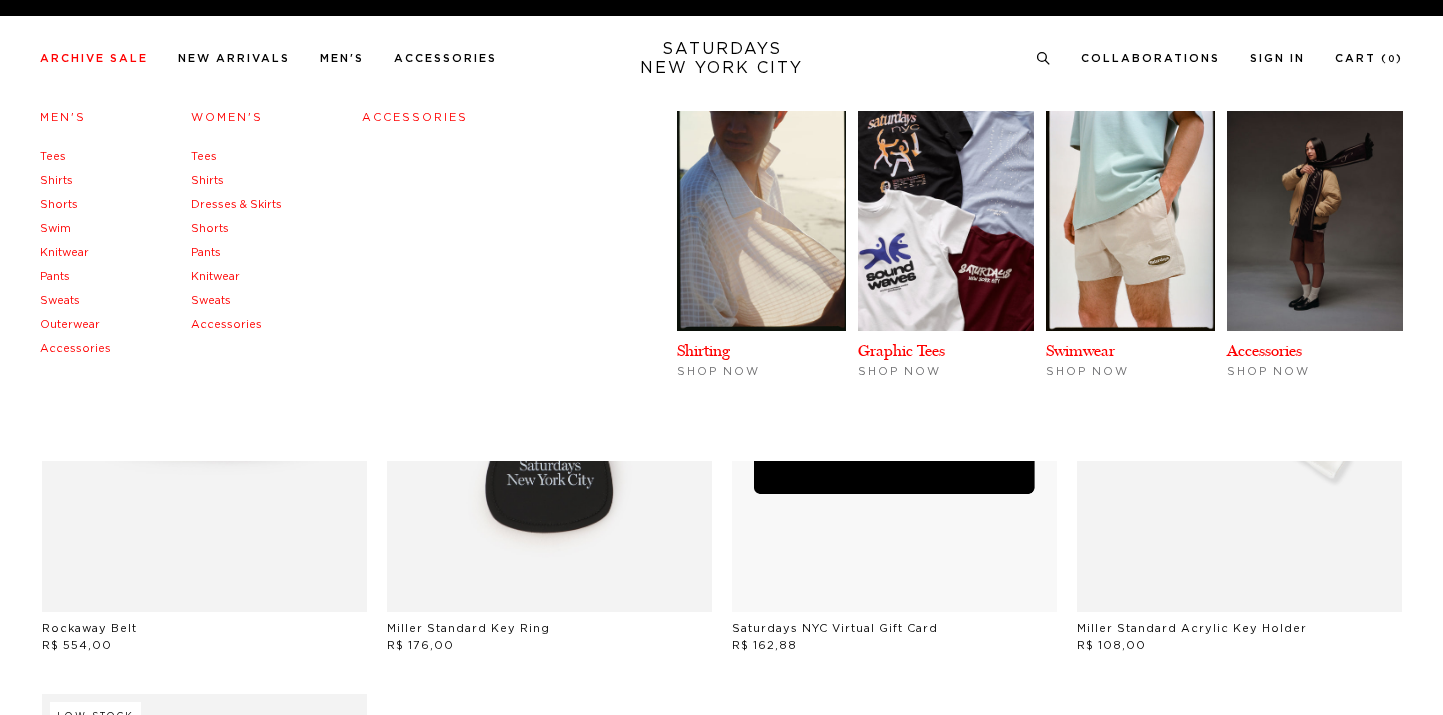 scroll, scrollTop: 0, scrollLeft: 0, axis: both 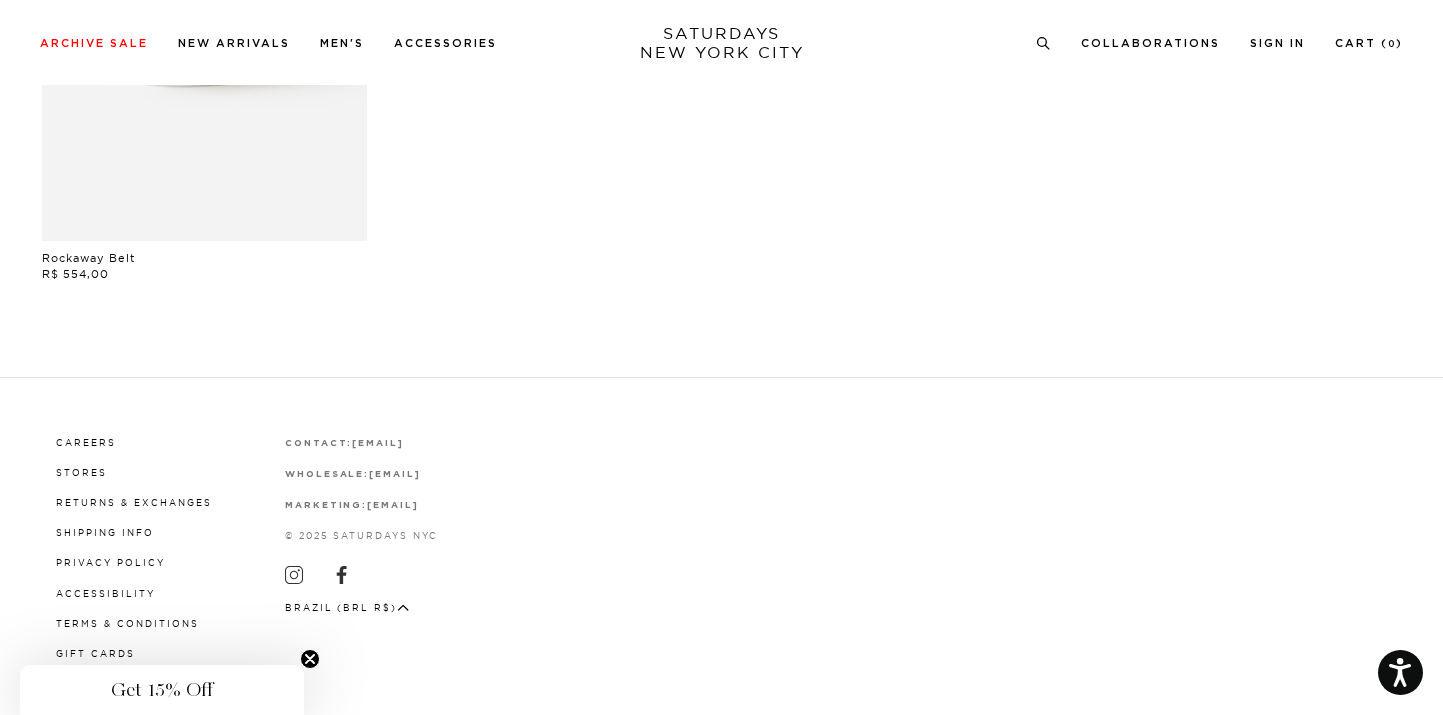click on "Brazil (BRL R$)" at bounding box center [347, 607] 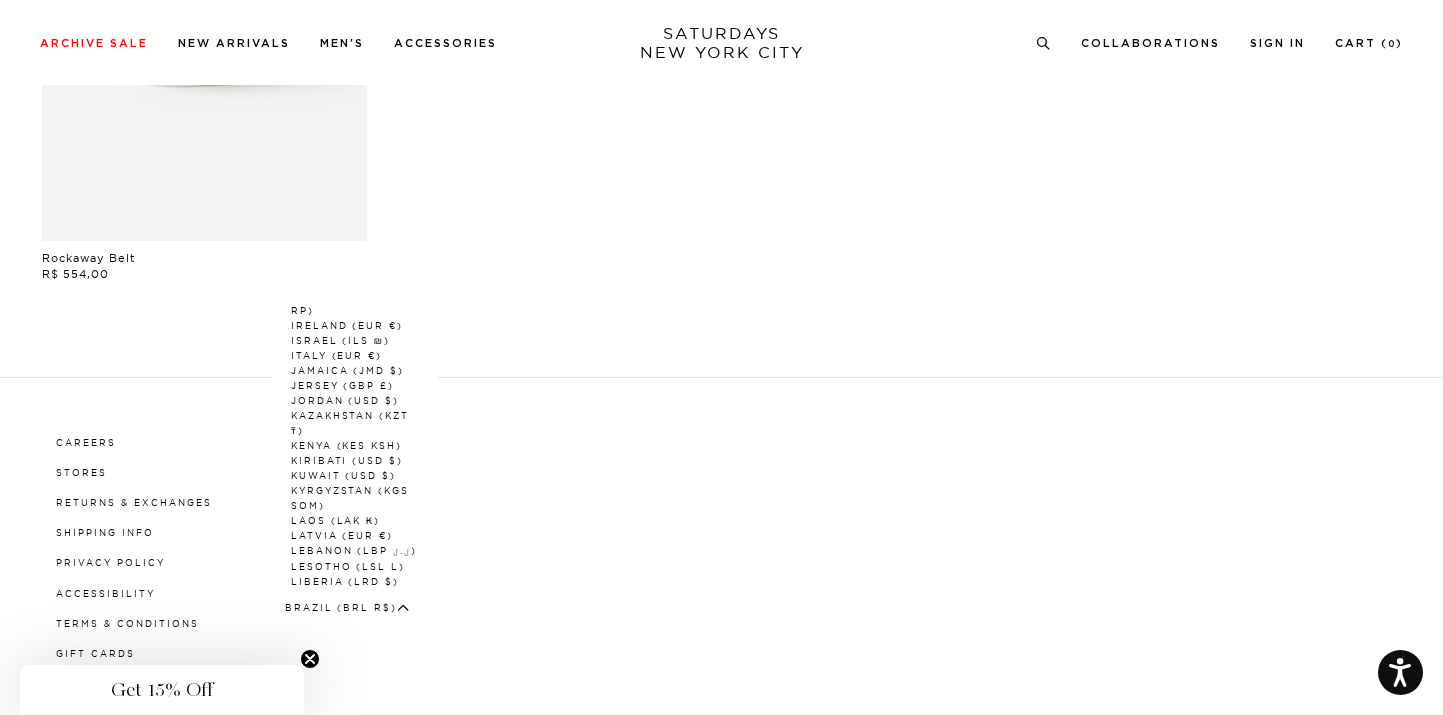scroll, scrollTop: 2753, scrollLeft: 0, axis: vertical 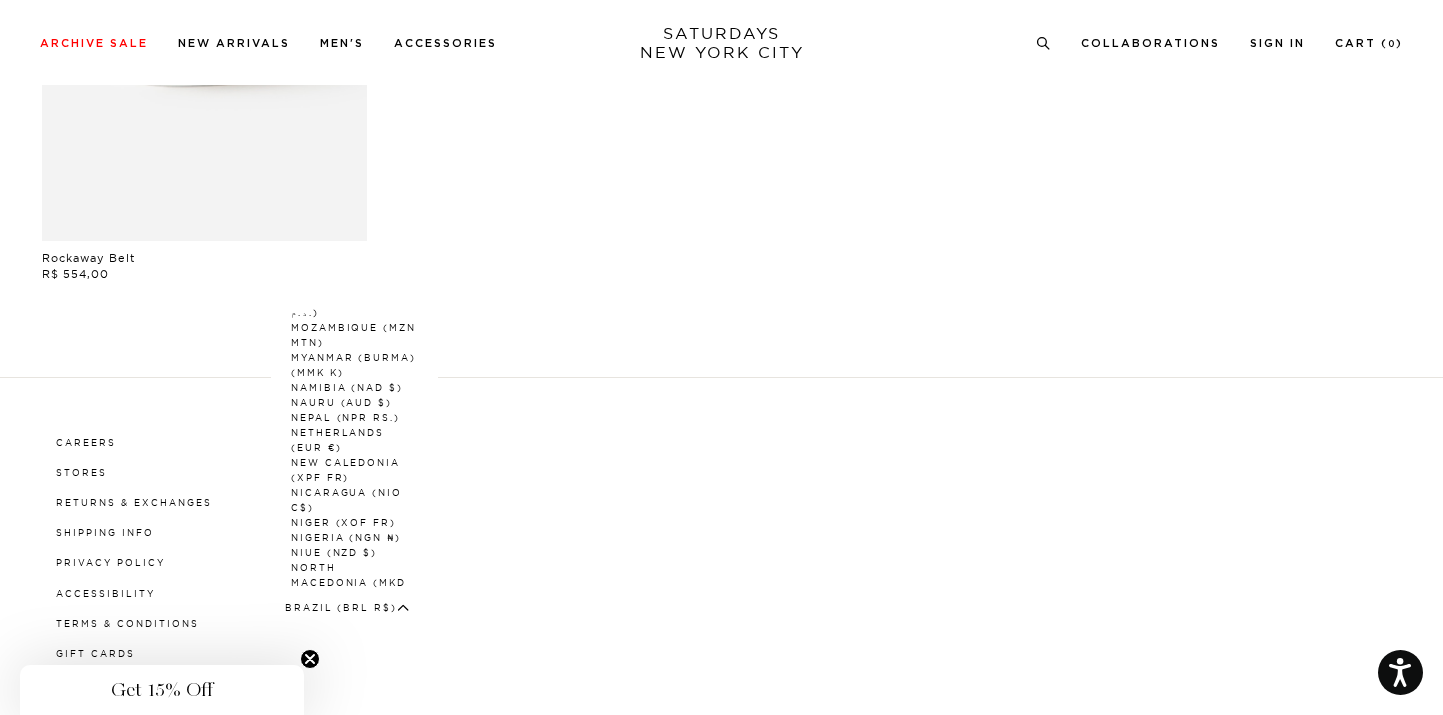 click on "United States (USD $)" at bounding box center (341, 1852) 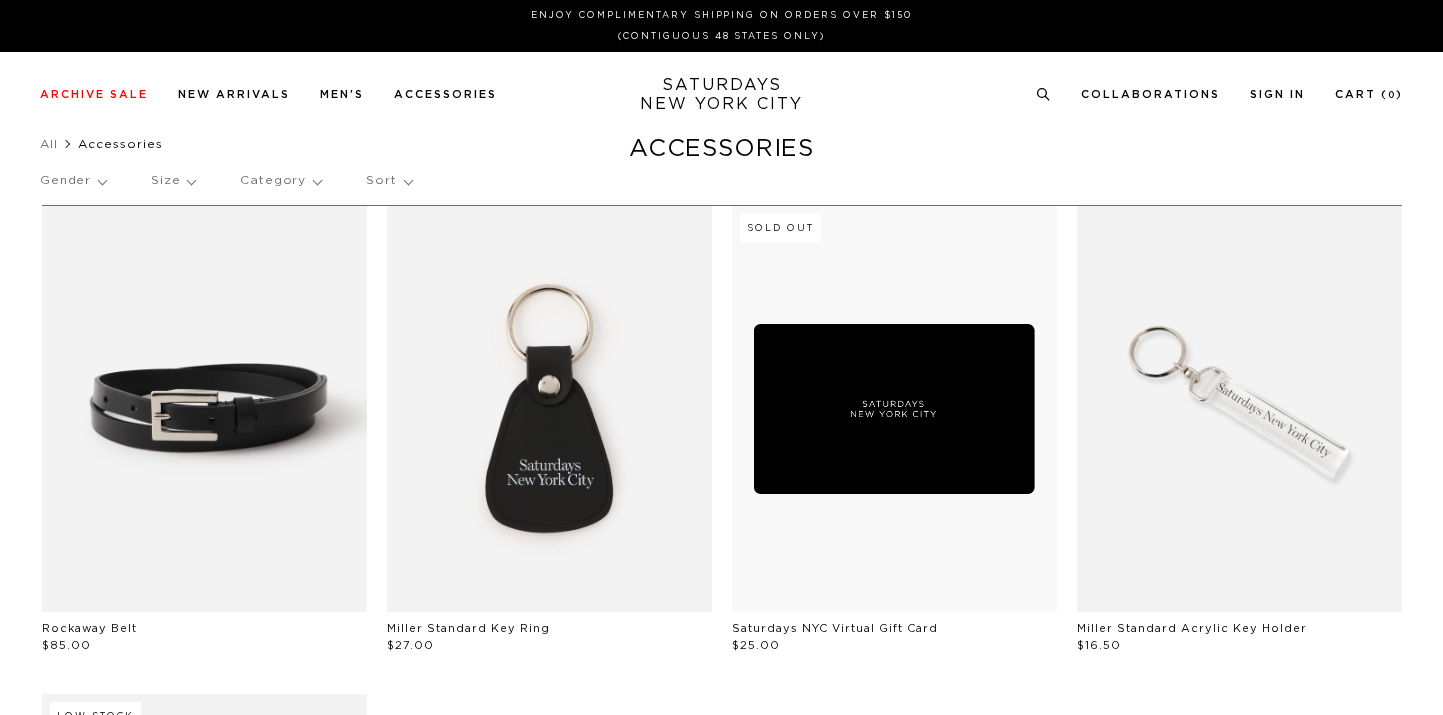scroll, scrollTop: 0, scrollLeft: 0, axis: both 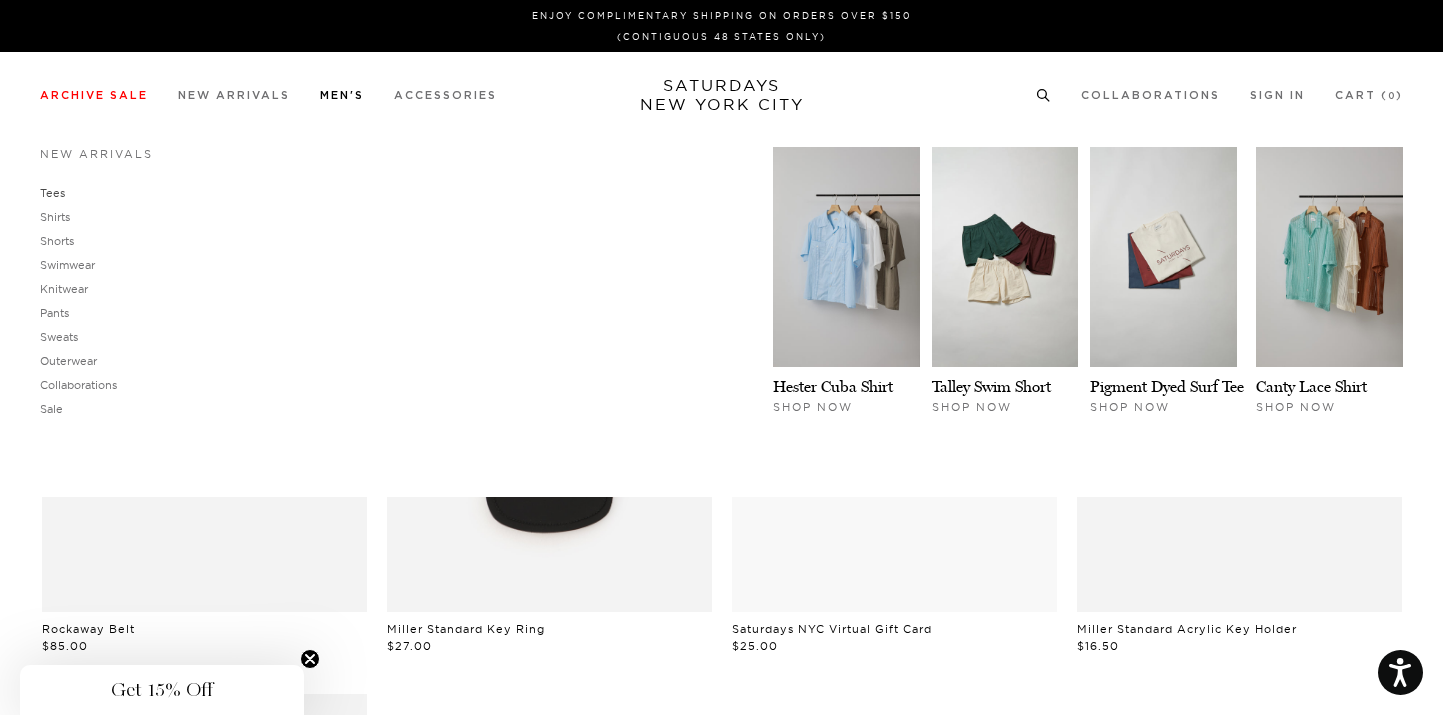 click on "Tees" at bounding box center [52, 193] 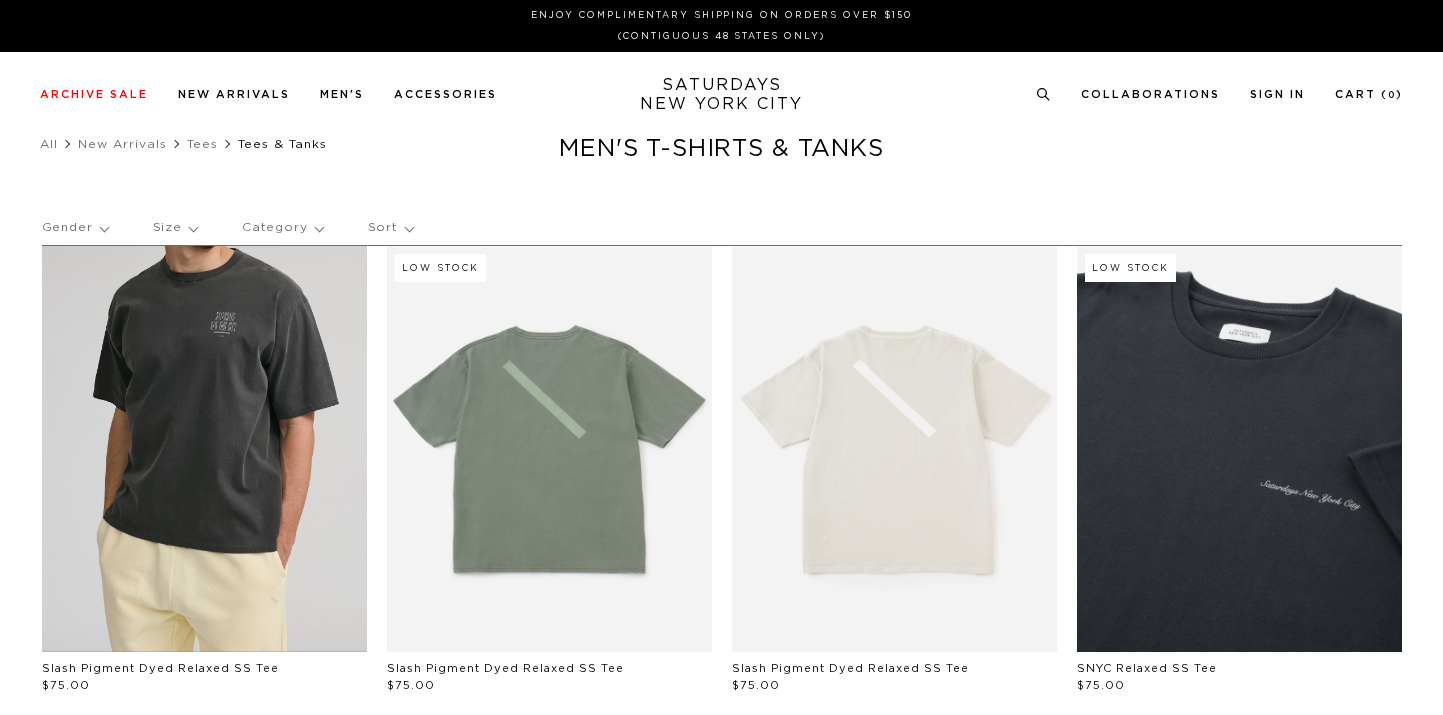 scroll, scrollTop: 0, scrollLeft: 0, axis: both 